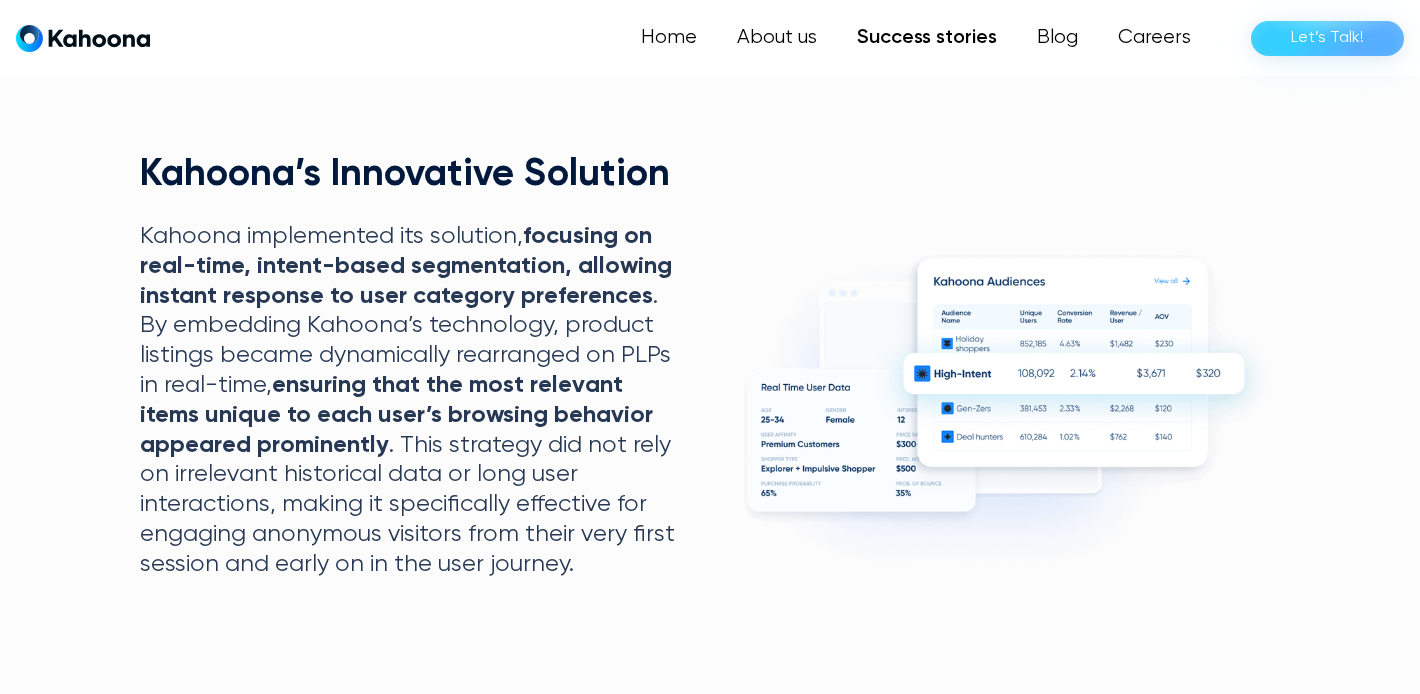 scroll, scrollTop: 1456, scrollLeft: 0, axis: vertical 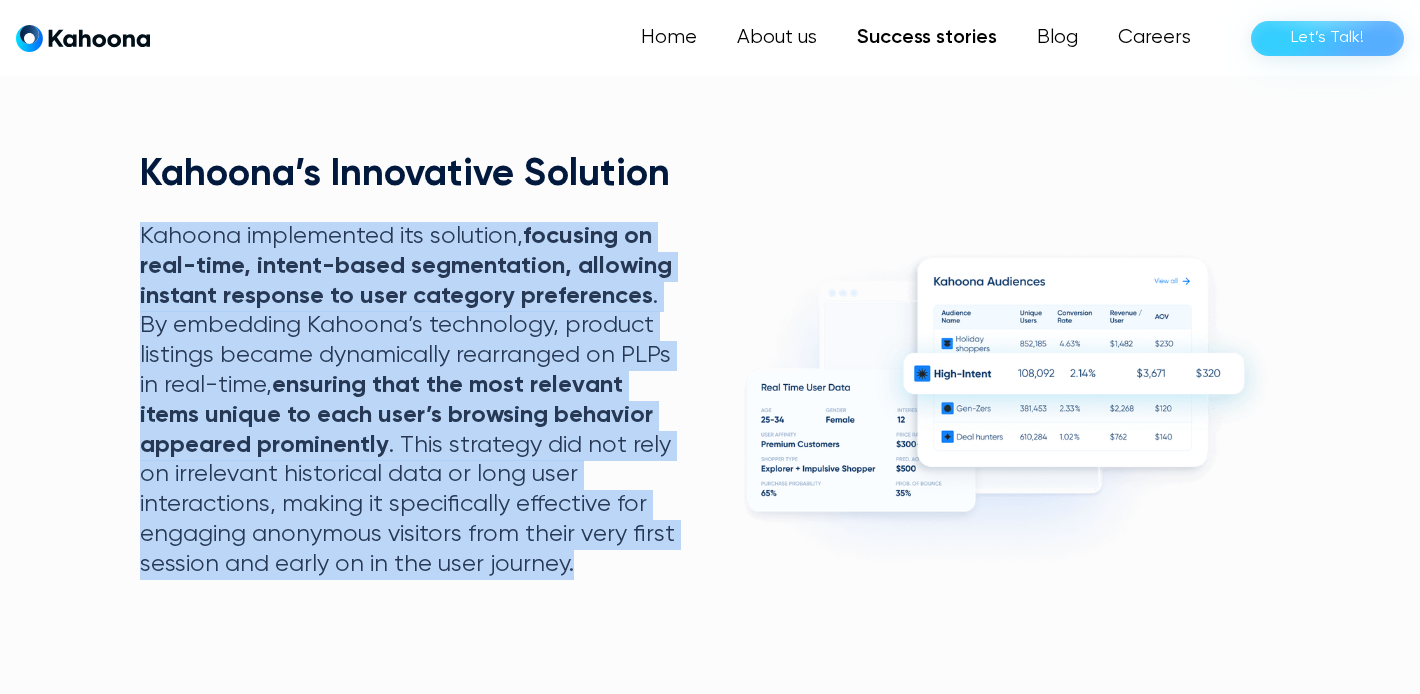 drag, startPoint x: 594, startPoint y: 569, endPoint x: 126, endPoint y: 226, distance: 580.2353 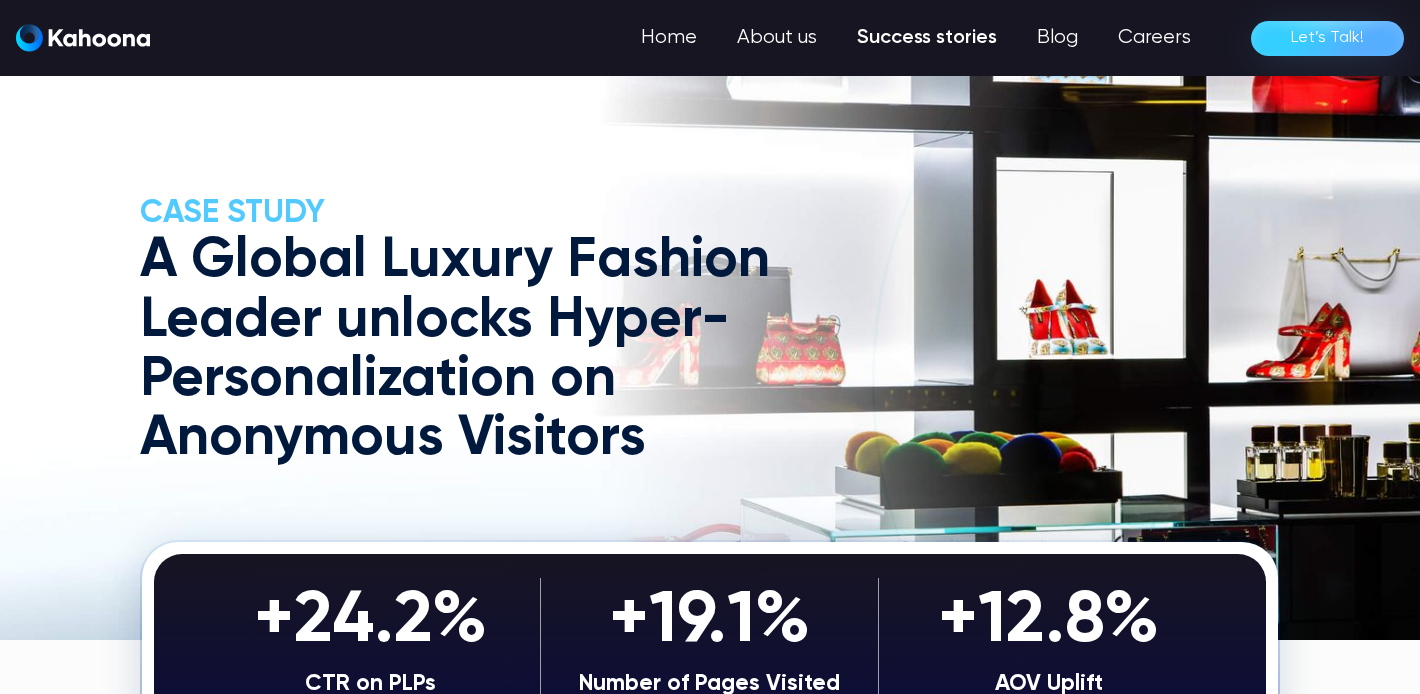 scroll, scrollTop: 0, scrollLeft: 0, axis: both 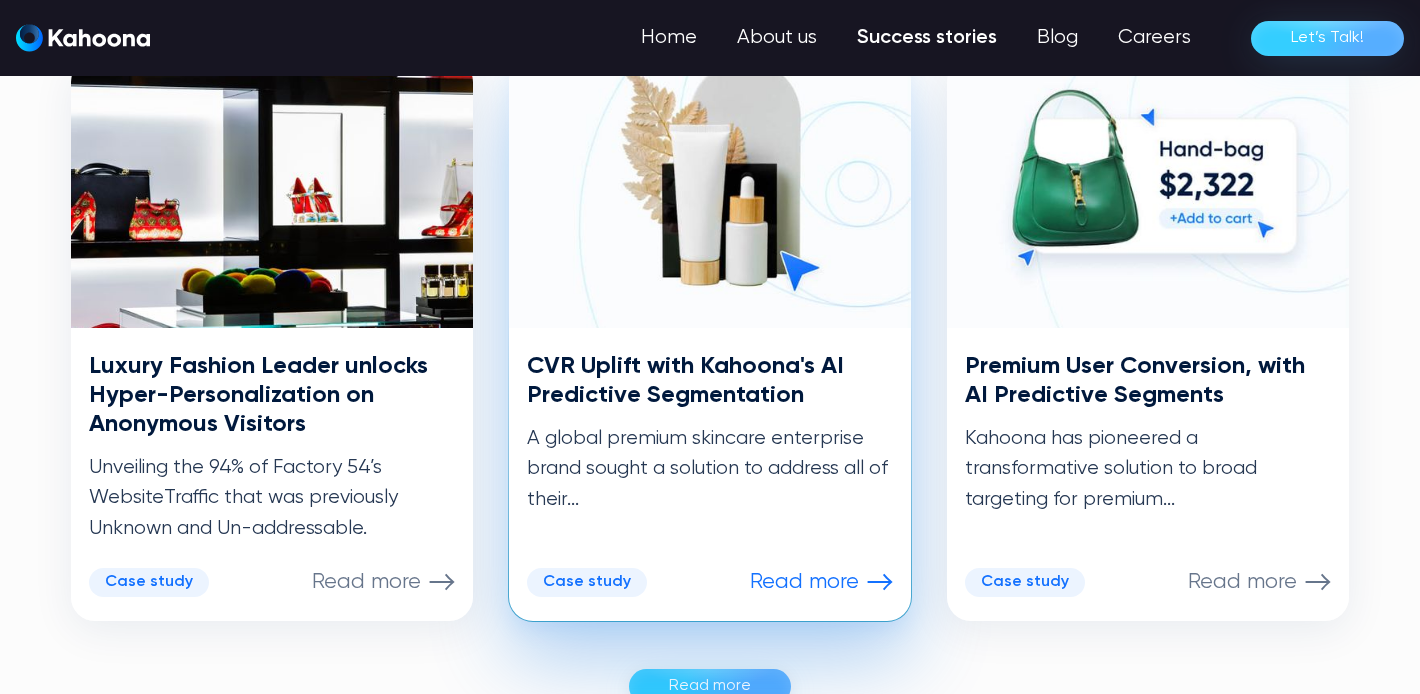 click on "CVR Uplift with Kahoona's AI Predictive Segmentation" at bounding box center (710, 381) 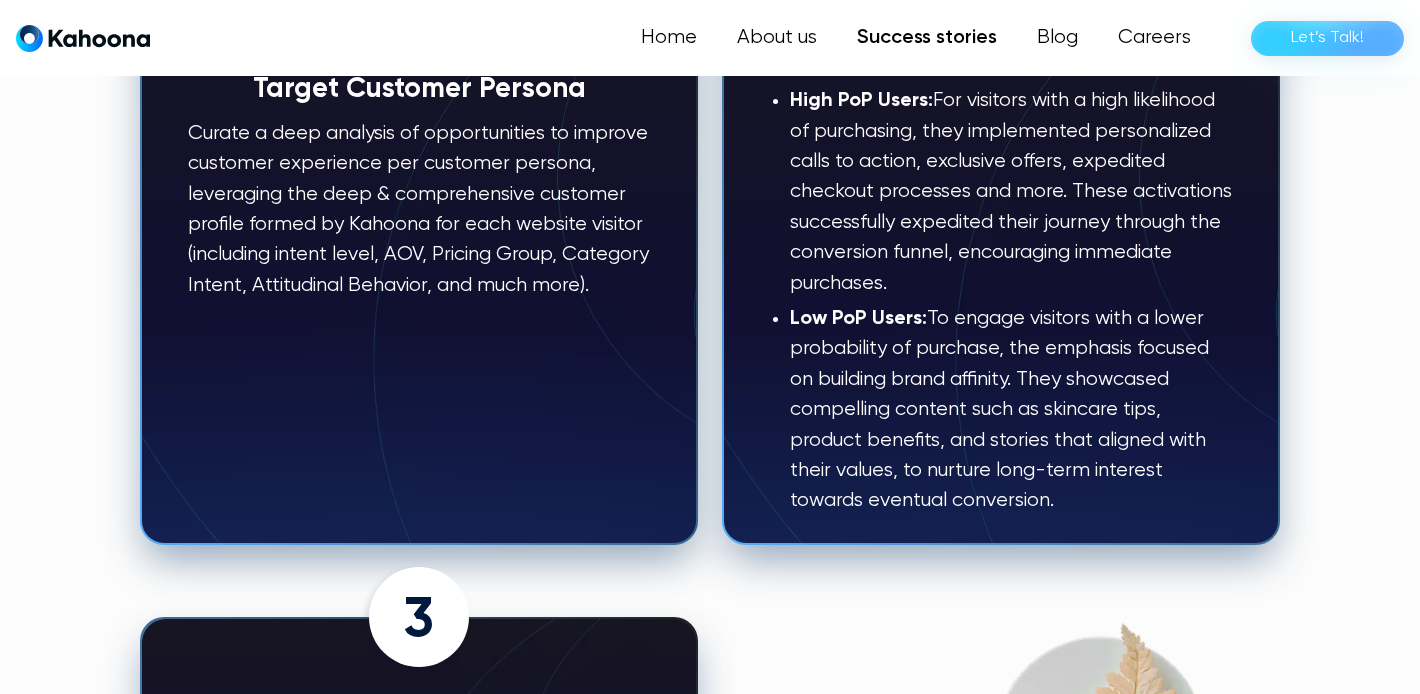 scroll, scrollTop: 2434, scrollLeft: 0, axis: vertical 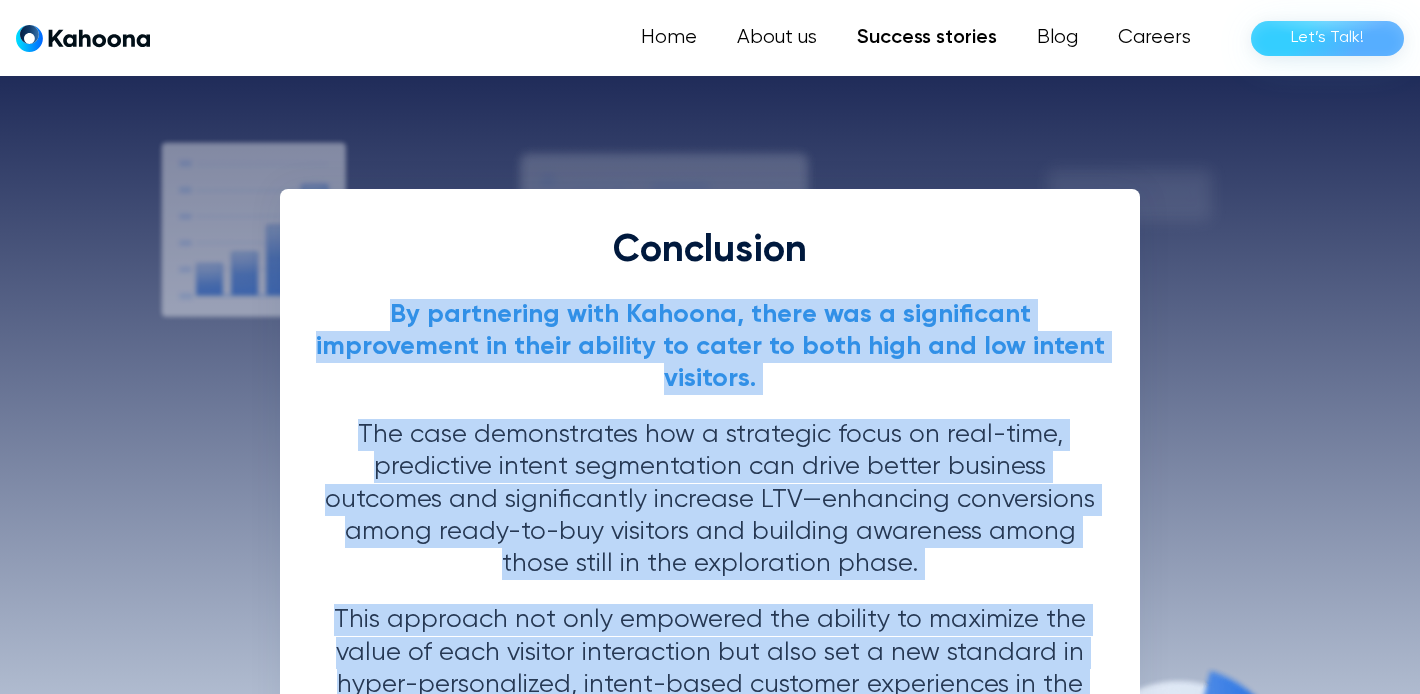 drag, startPoint x: 818, startPoint y: 570, endPoint x: 312, endPoint y: 181, distance: 638.24524 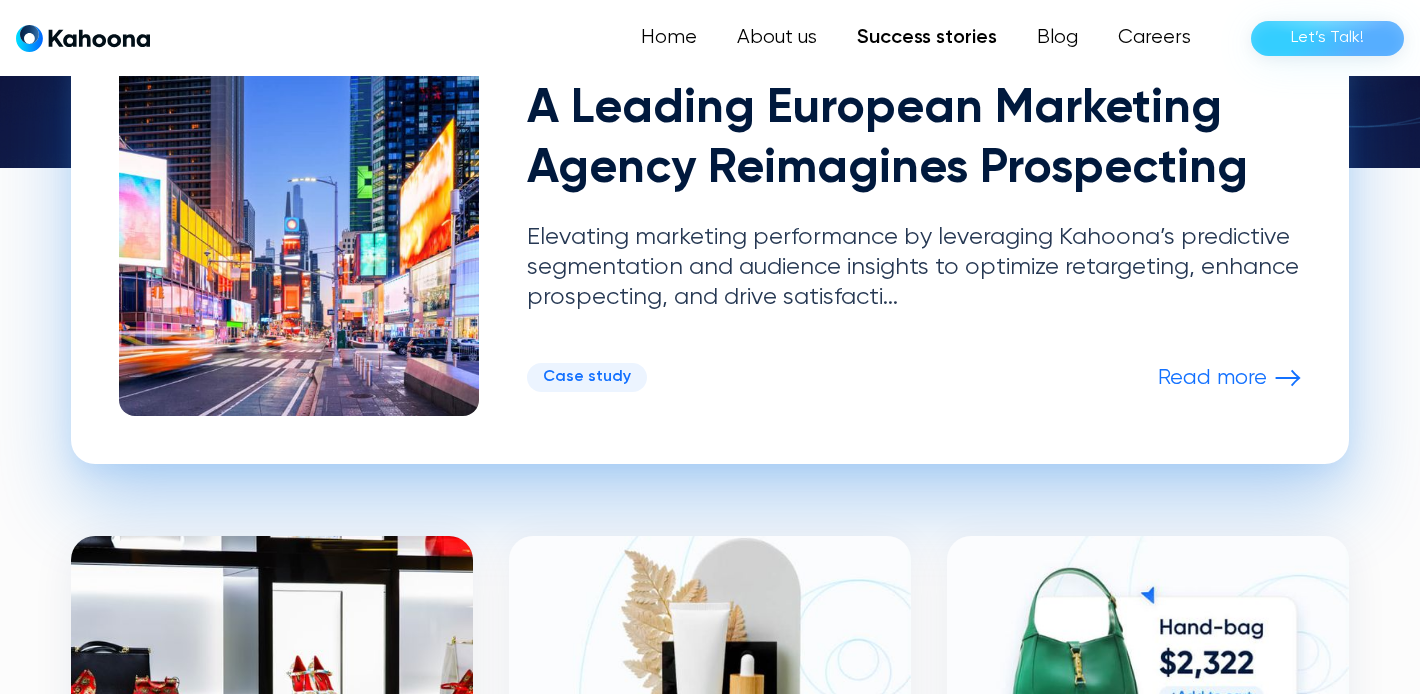 scroll, scrollTop: 564, scrollLeft: 0, axis: vertical 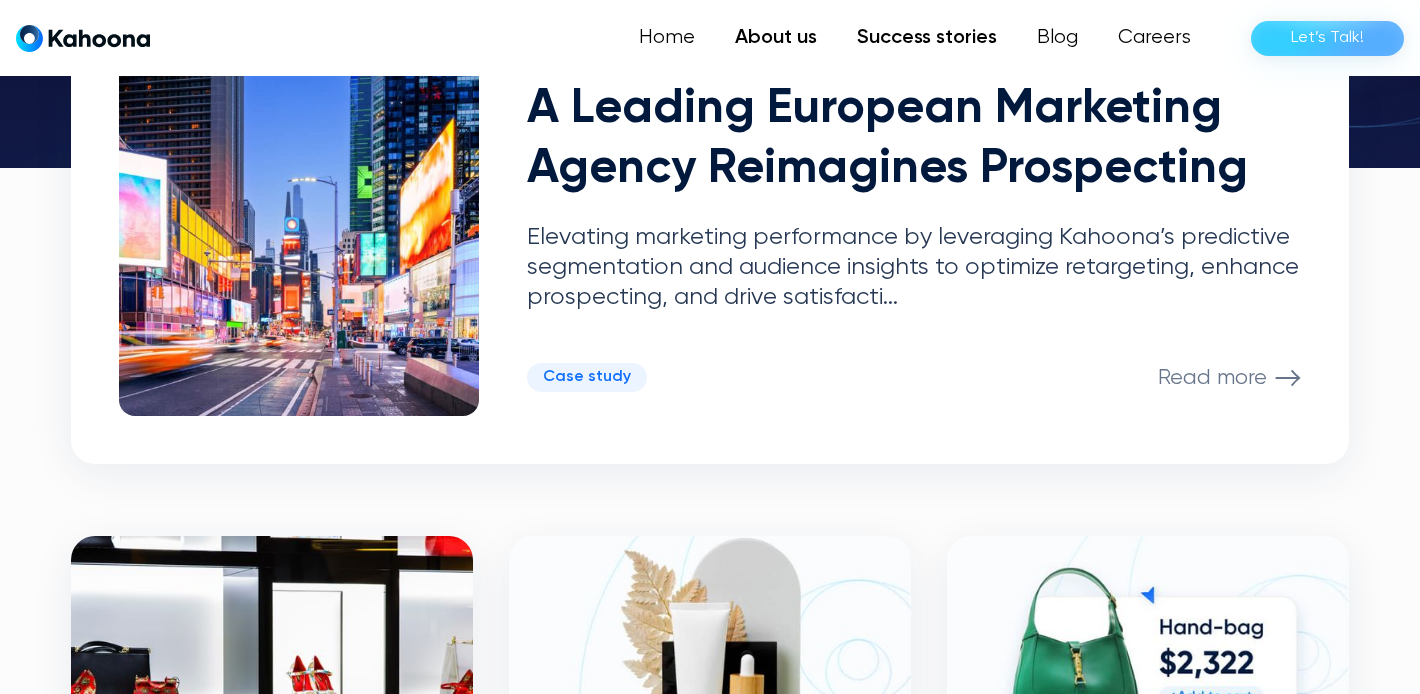 click on "About us" at bounding box center (776, 38) 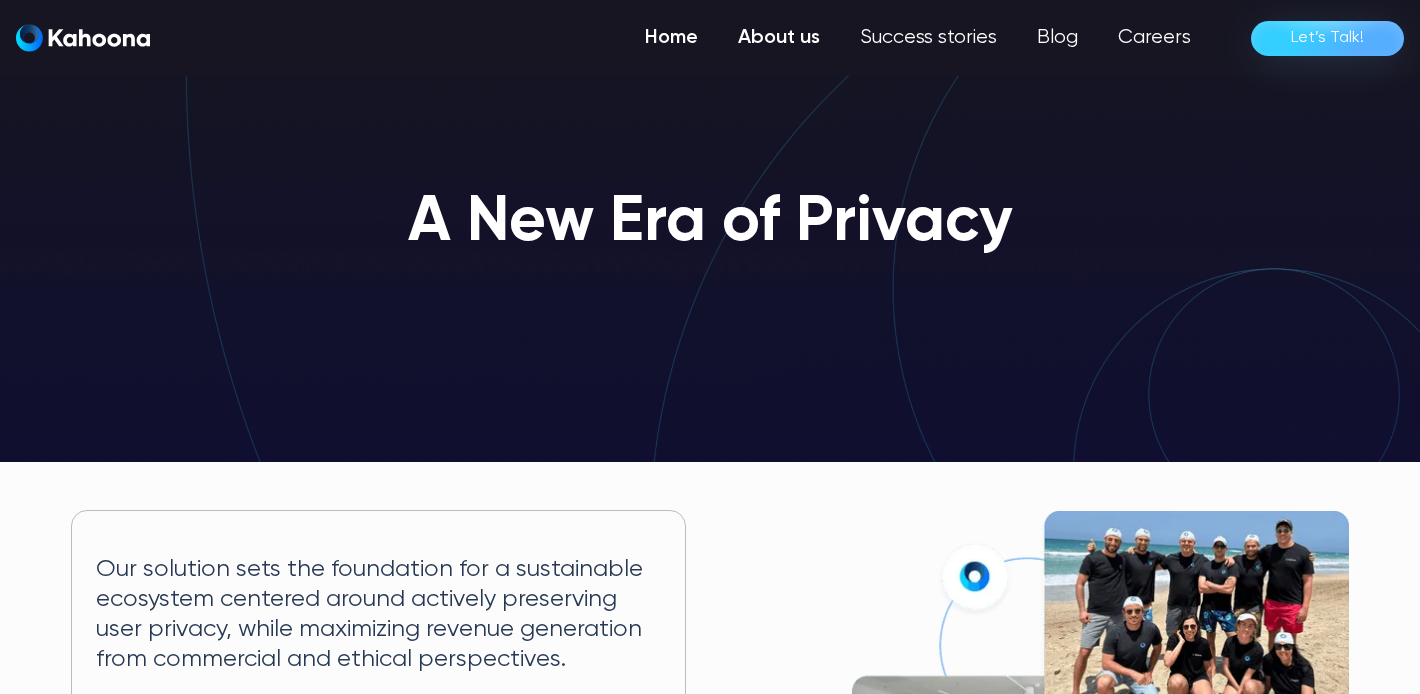 scroll, scrollTop: 0, scrollLeft: 0, axis: both 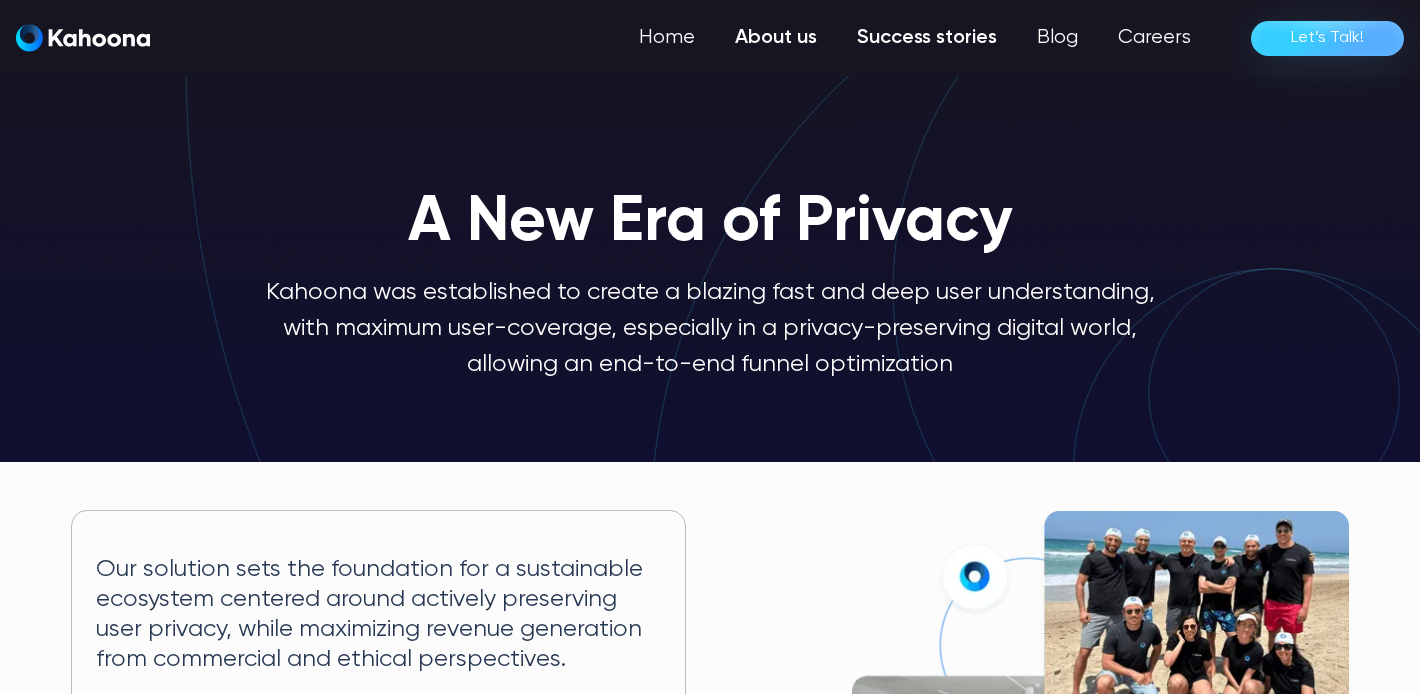 click on "Success stories" at bounding box center [927, 38] 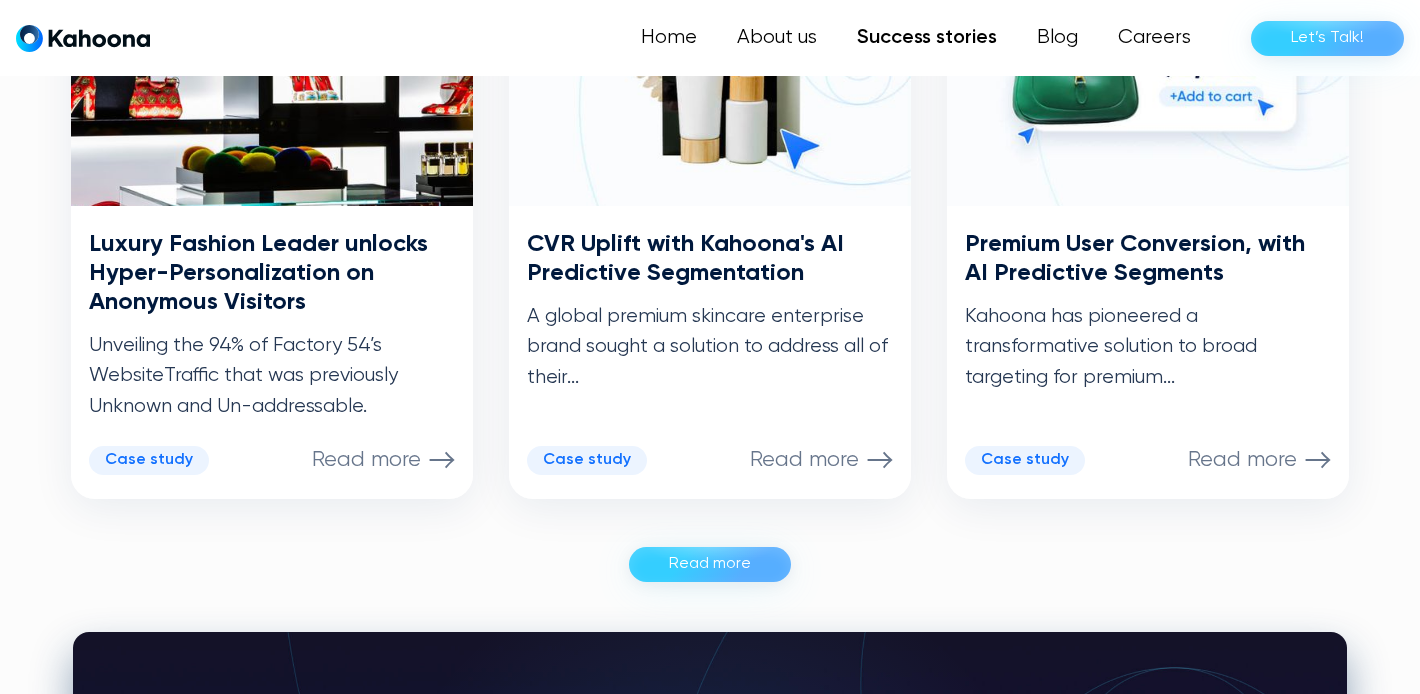 scroll, scrollTop: 1164, scrollLeft: 0, axis: vertical 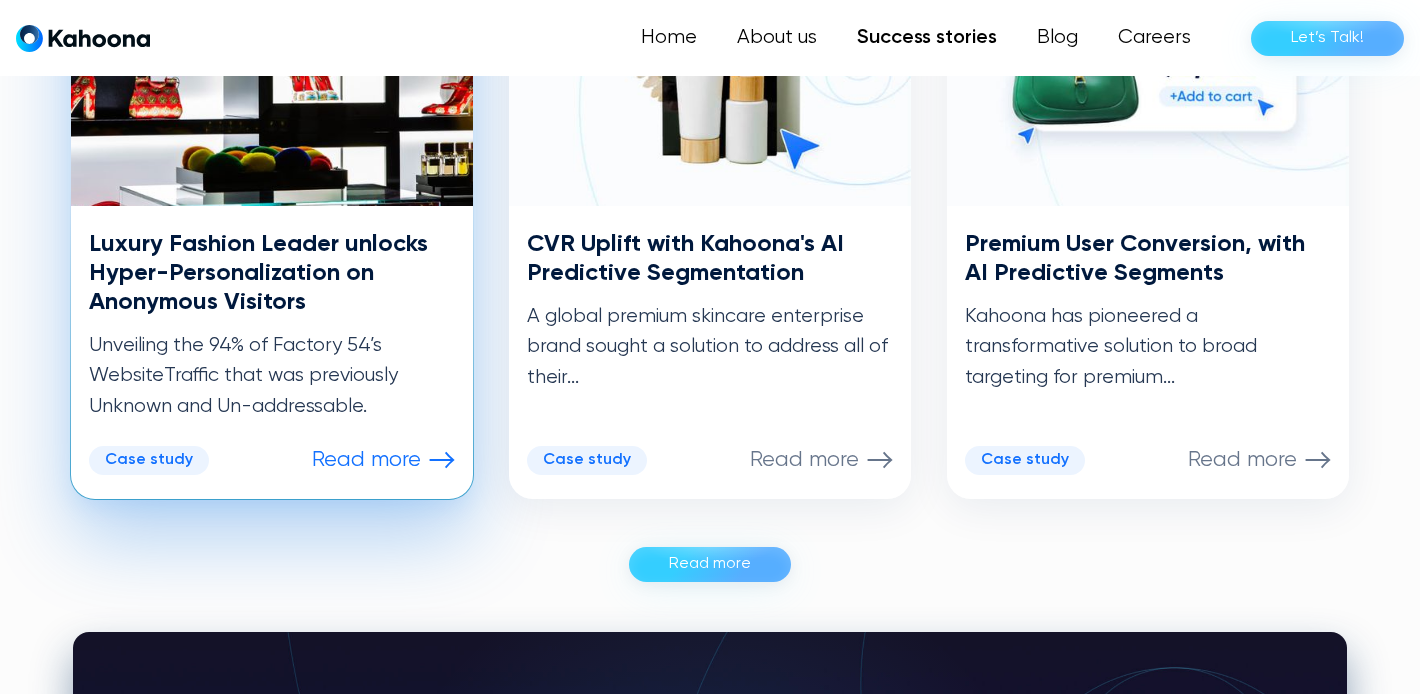 click on "Luxury Fashion Leader unlocks Hyper-Personalization on Anonymous Visitors" at bounding box center [272, 273] 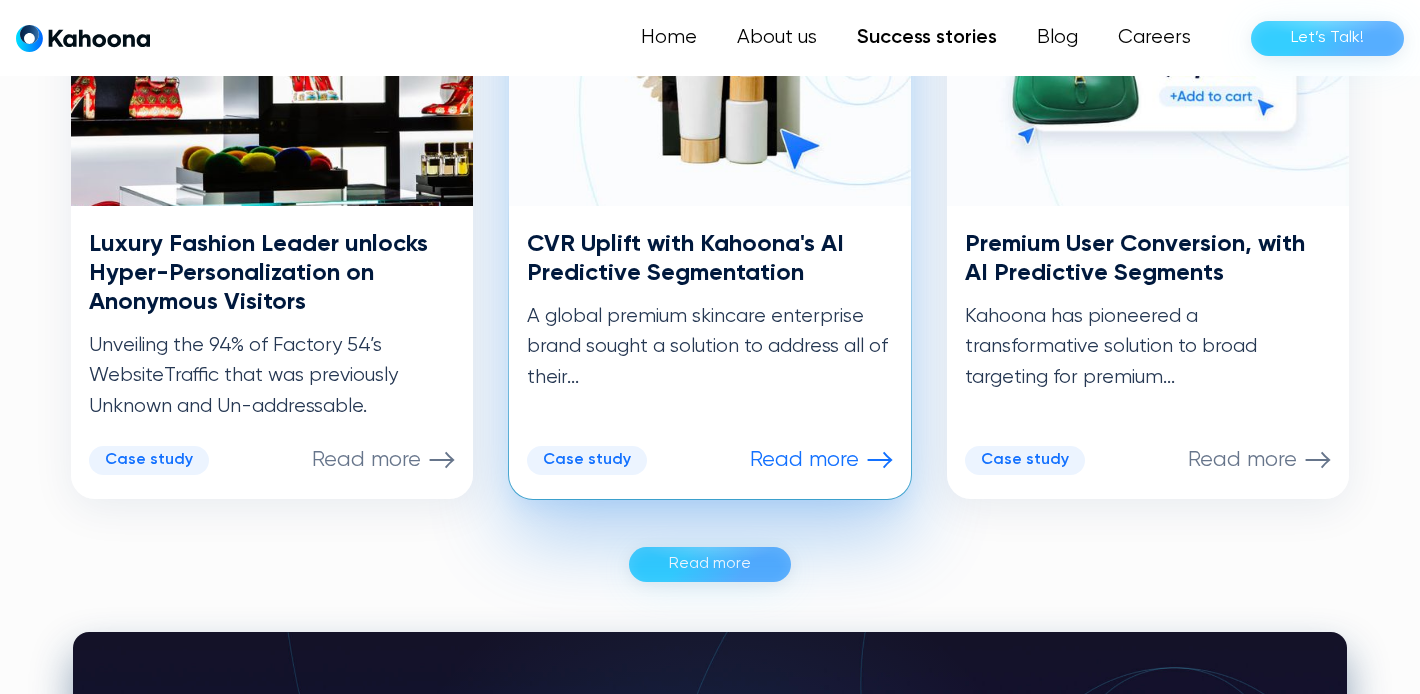 click on "CVR Uplift with Kahoona's AI Predictive Segmentation" at bounding box center [710, 259] 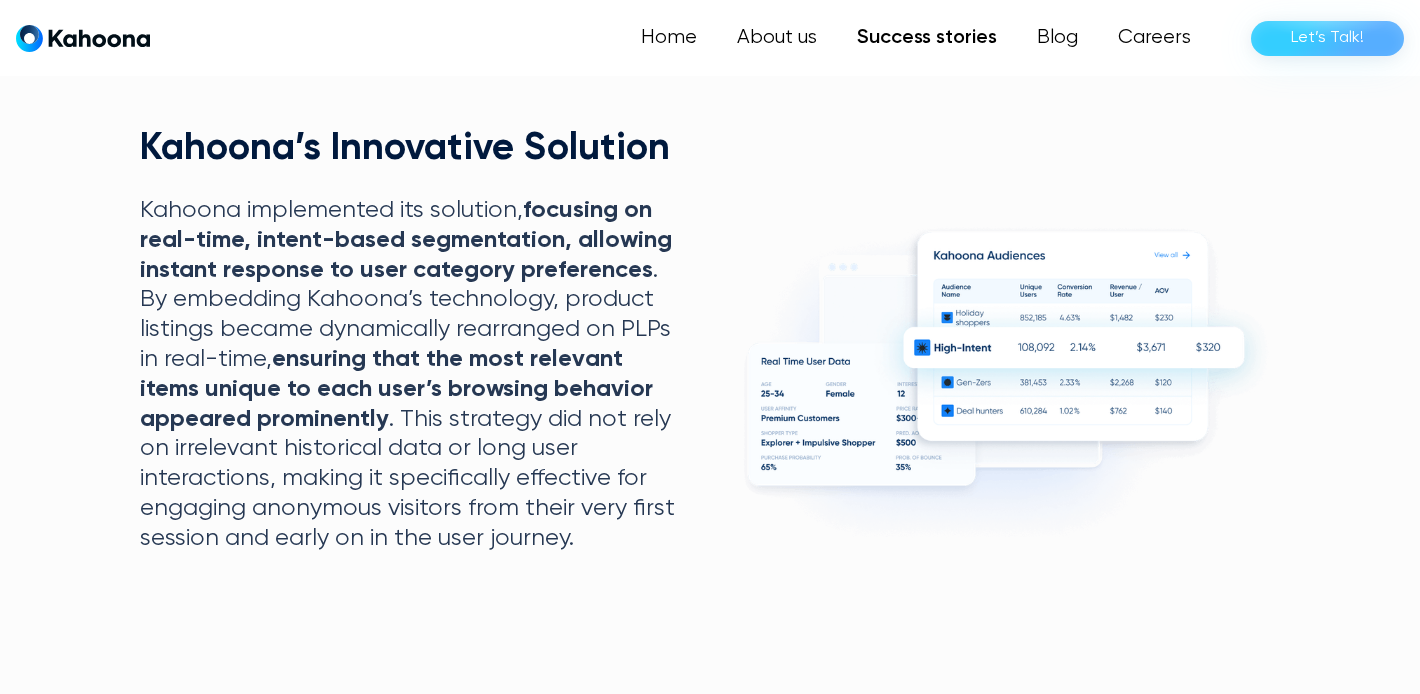 scroll, scrollTop: 1483, scrollLeft: 0, axis: vertical 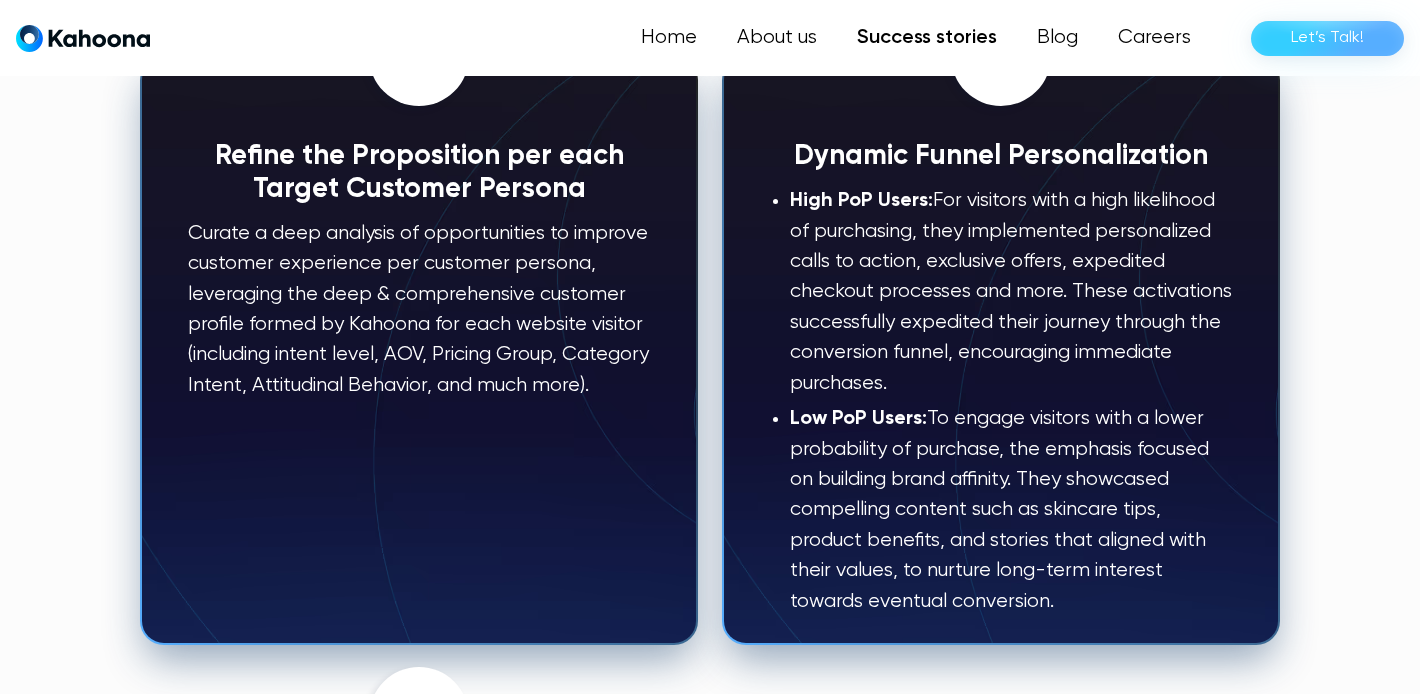drag, startPoint x: 1063, startPoint y: 596, endPoint x: 788, endPoint y: 161, distance: 514.6358 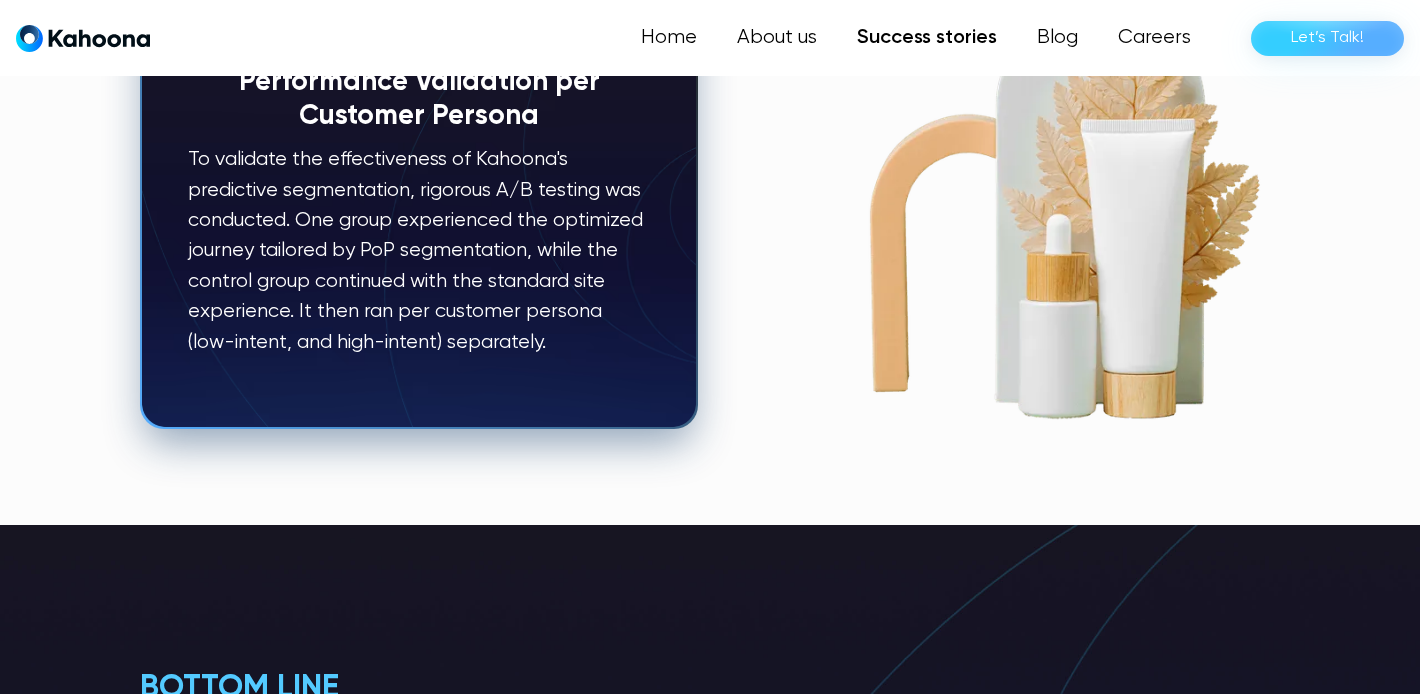 scroll, scrollTop: 2981, scrollLeft: 0, axis: vertical 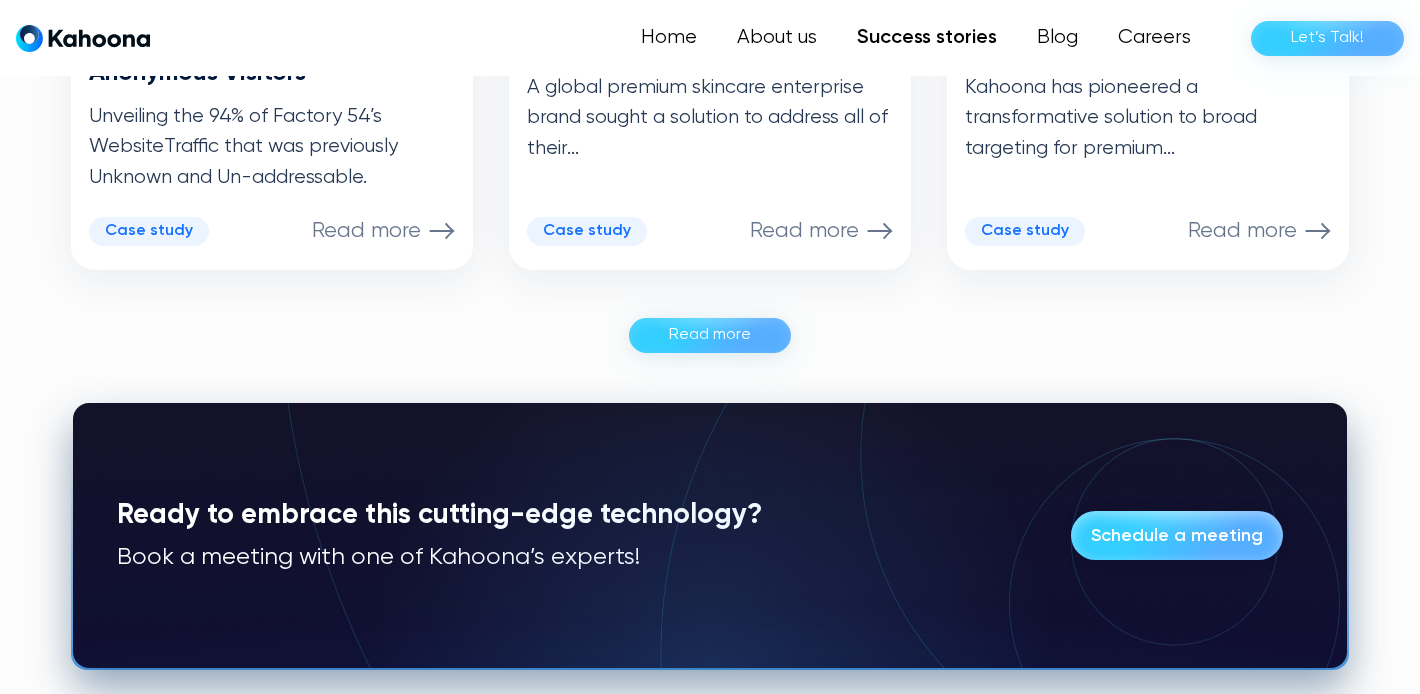 click on "Book a meeting with one of Kahoona’s experts!" at bounding box center [439, 558] 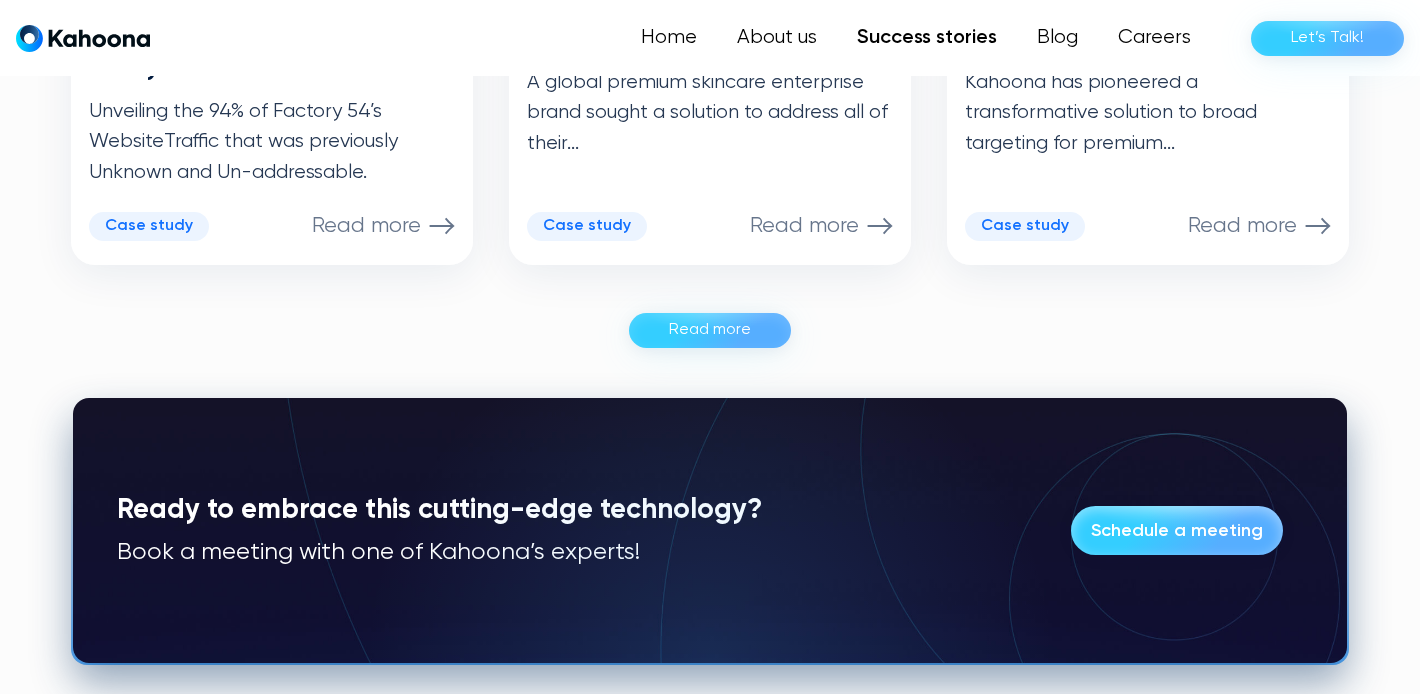 scroll, scrollTop: 1398, scrollLeft: 0, axis: vertical 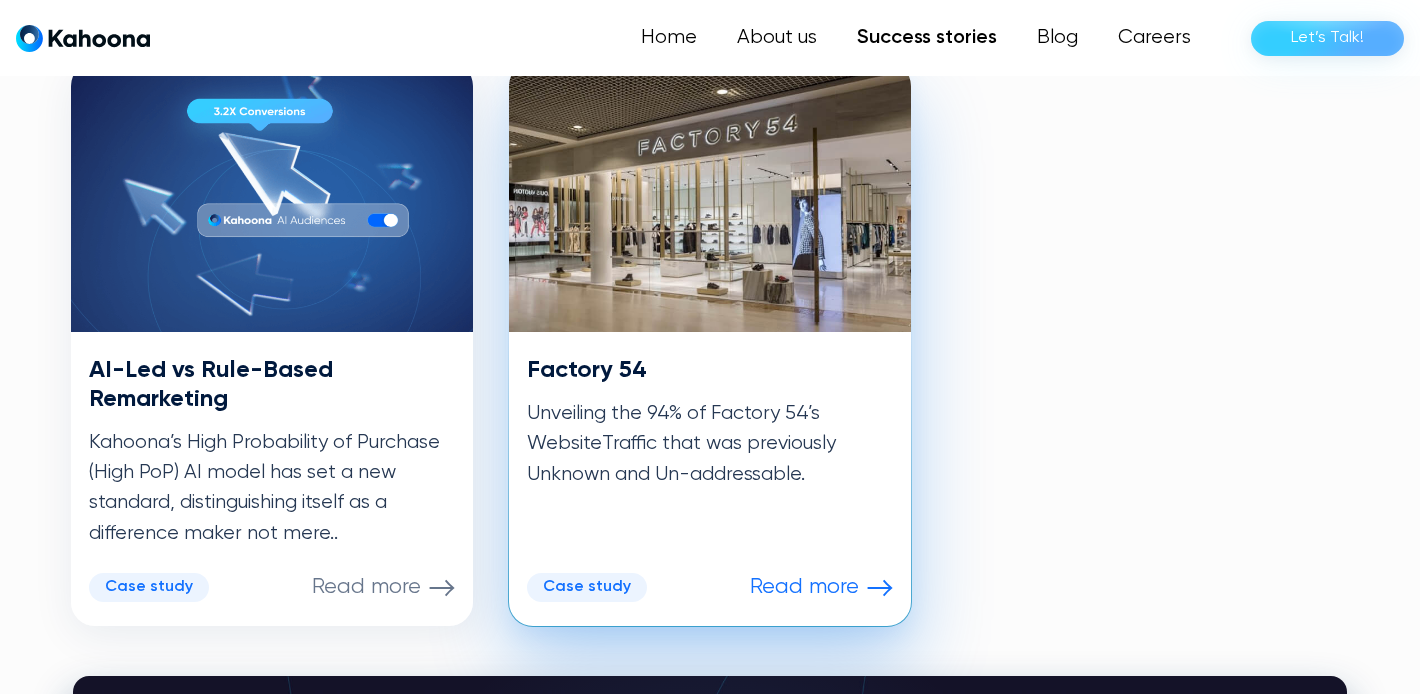 click on "Unveiling the 94% of Factory 54’s WebsiteTraffic that was previously Unknown and Un-addressable." at bounding box center (710, 444) 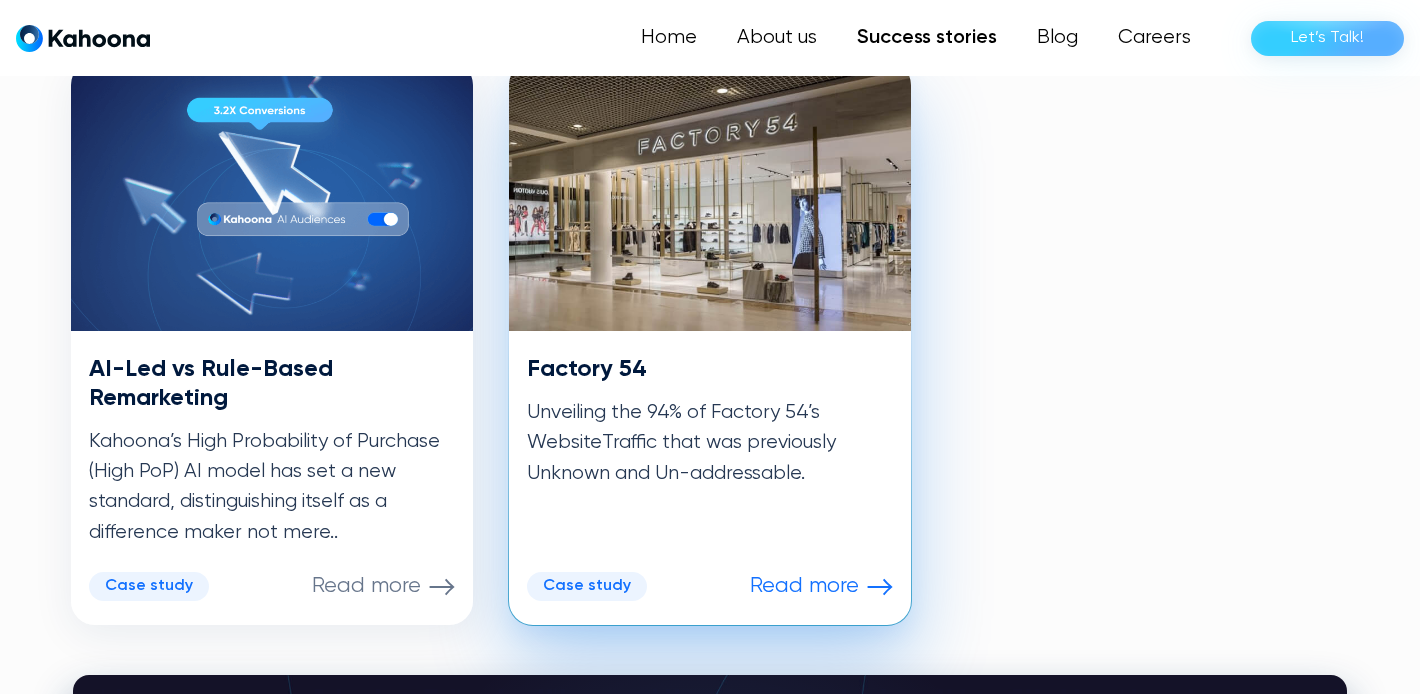 click on "Unveiling the 94% of Factory 54’s WebsiteTraffic that was previously Unknown and Un-addressable." at bounding box center (710, 443) 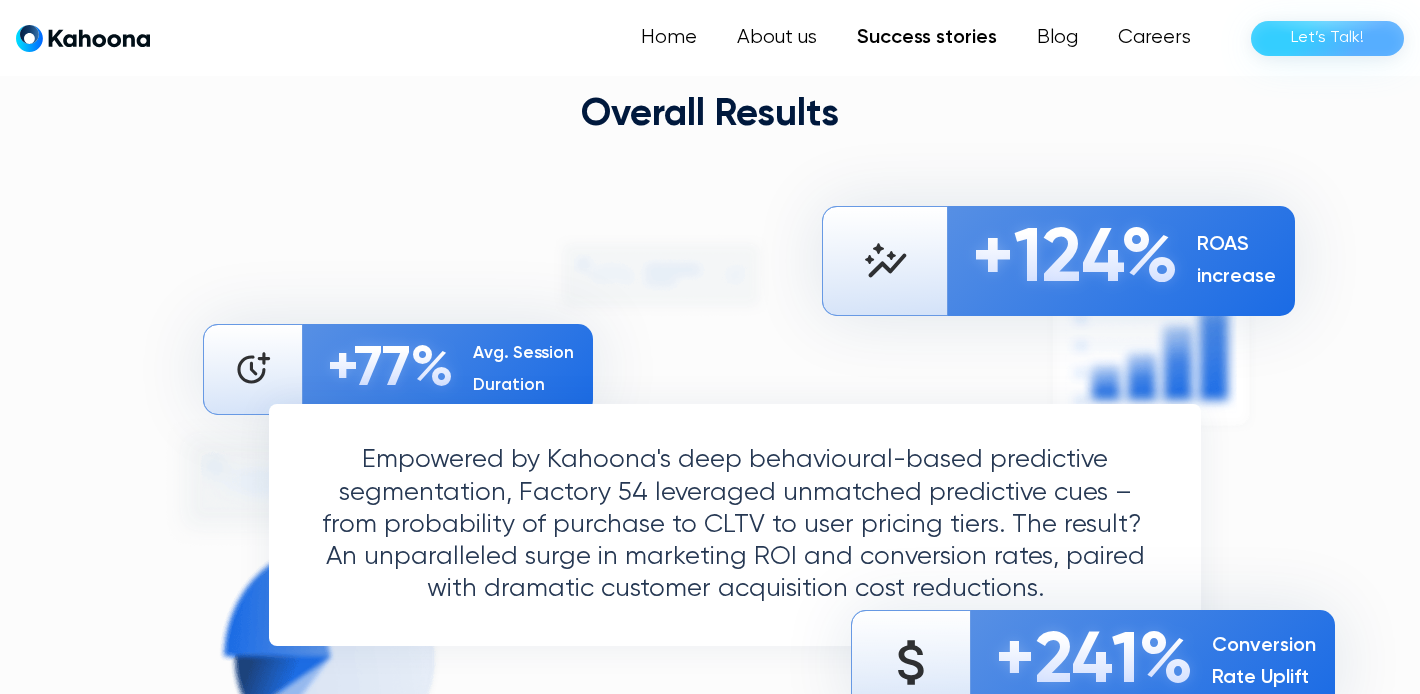 scroll, scrollTop: 3629, scrollLeft: 0, axis: vertical 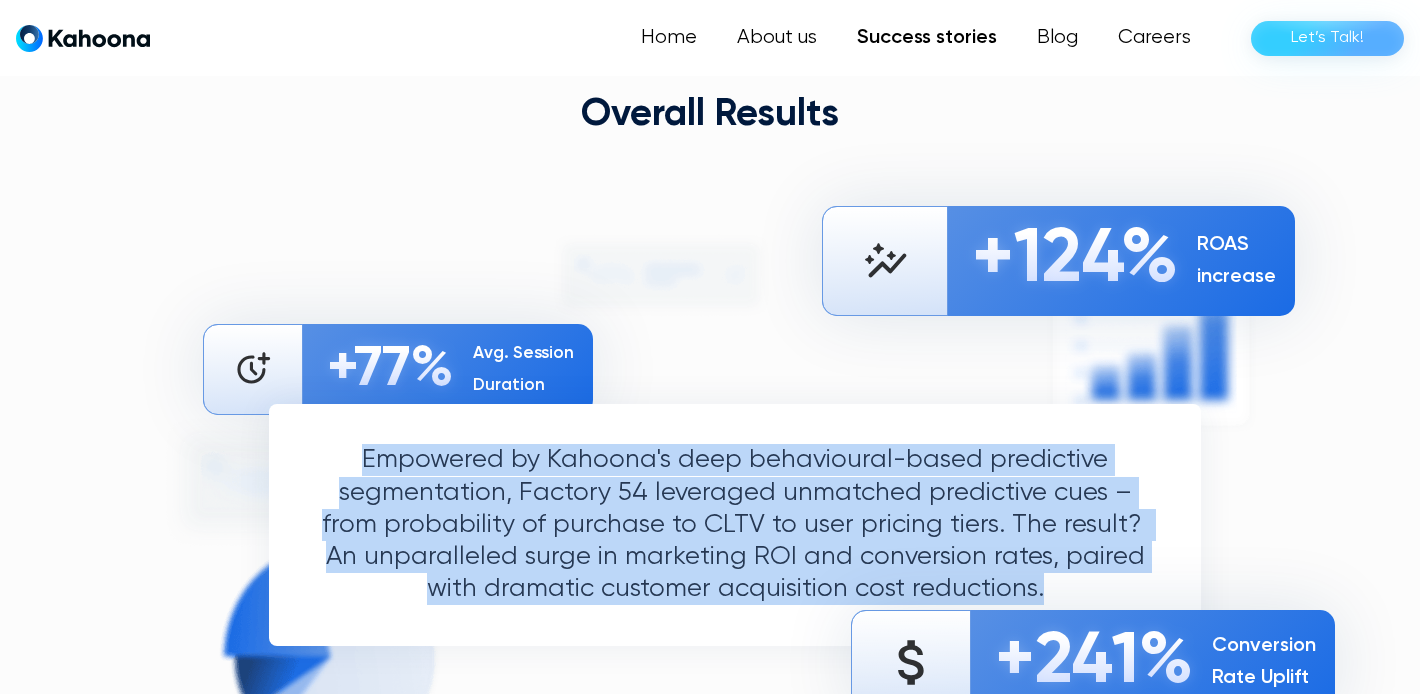 drag, startPoint x: 1017, startPoint y: 586, endPoint x: 350, endPoint y: 453, distance: 680.13086 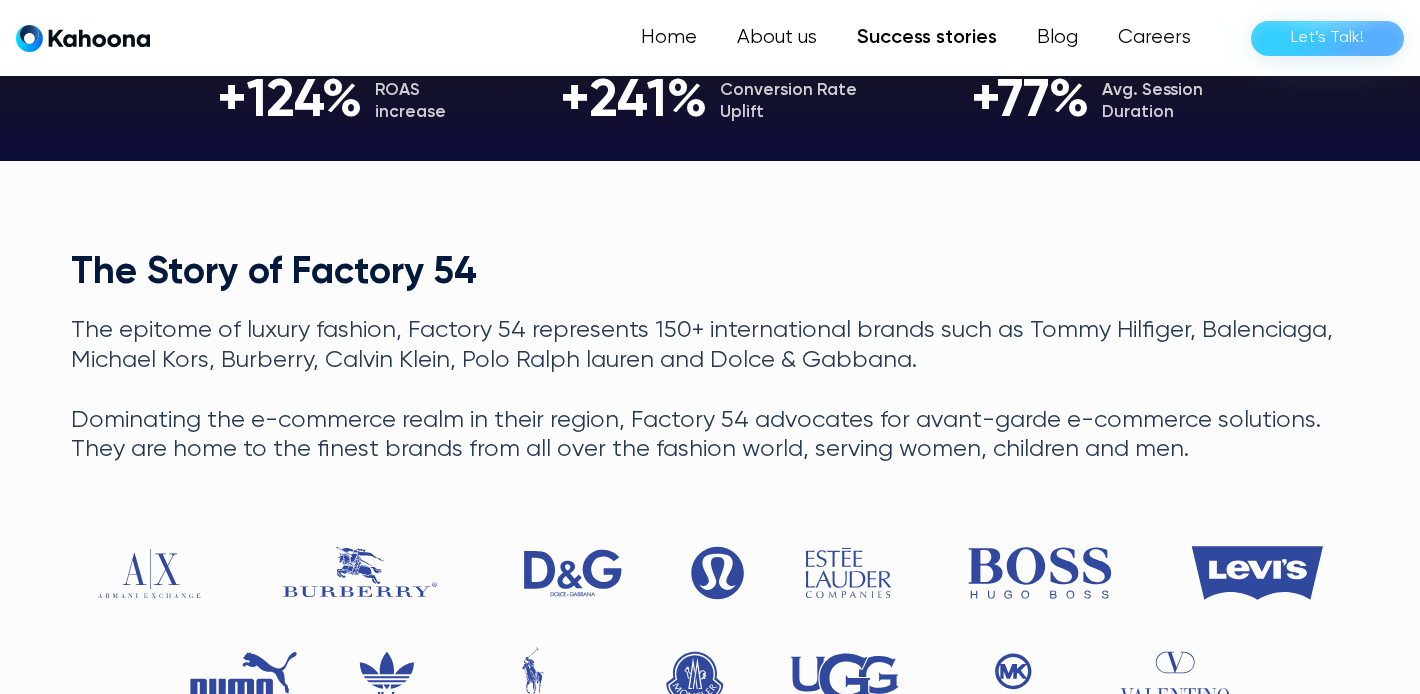 scroll, scrollTop: 620, scrollLeft: 0, axis: vertical 